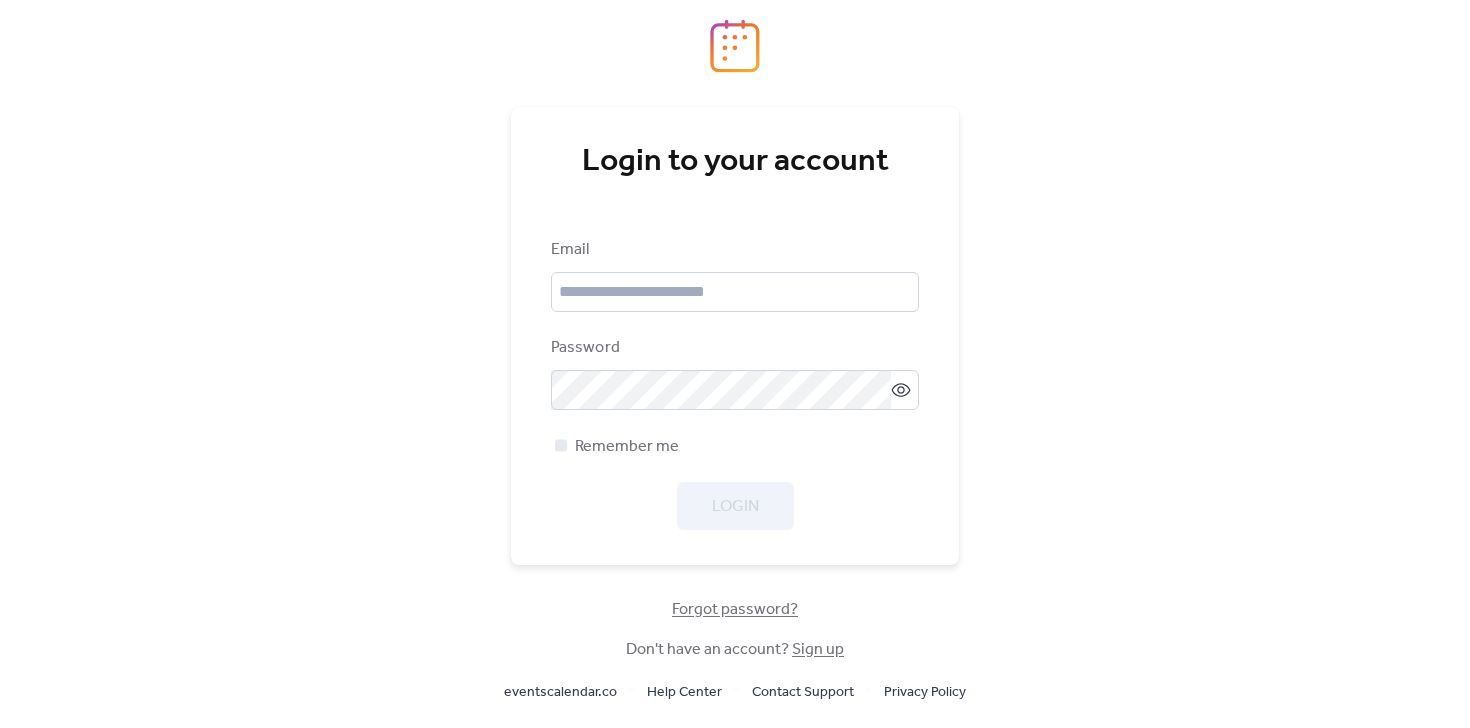 scroll, scrollTop: 0, scrollLeft: 0, axis: both 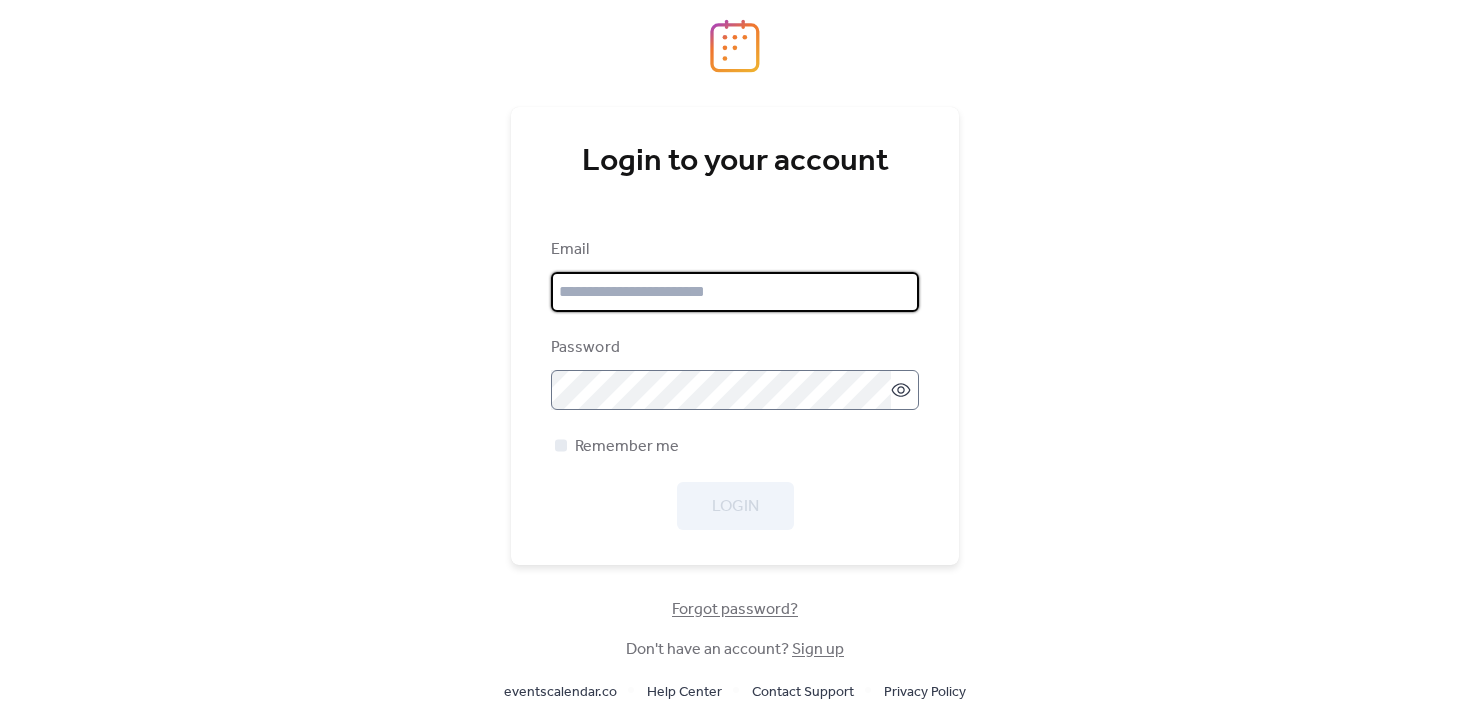 type on "**********" 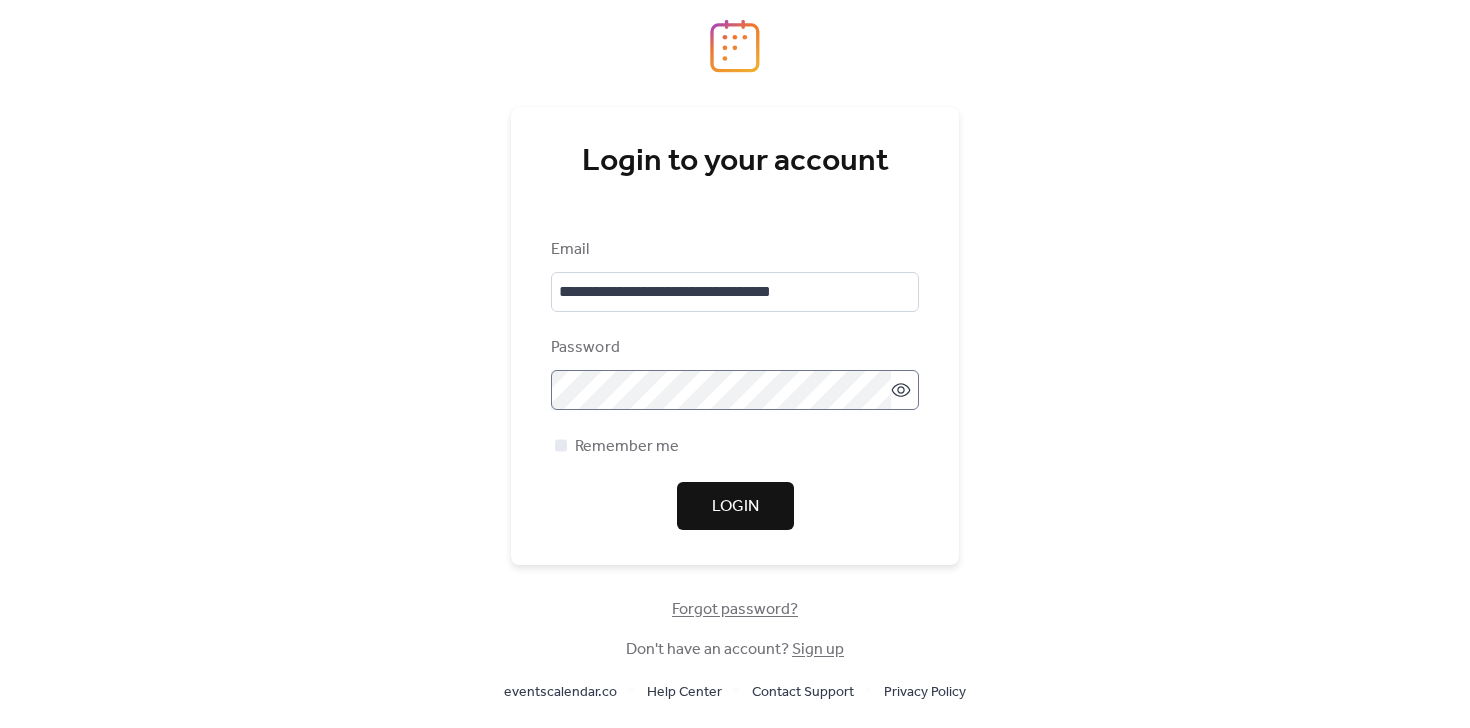 click 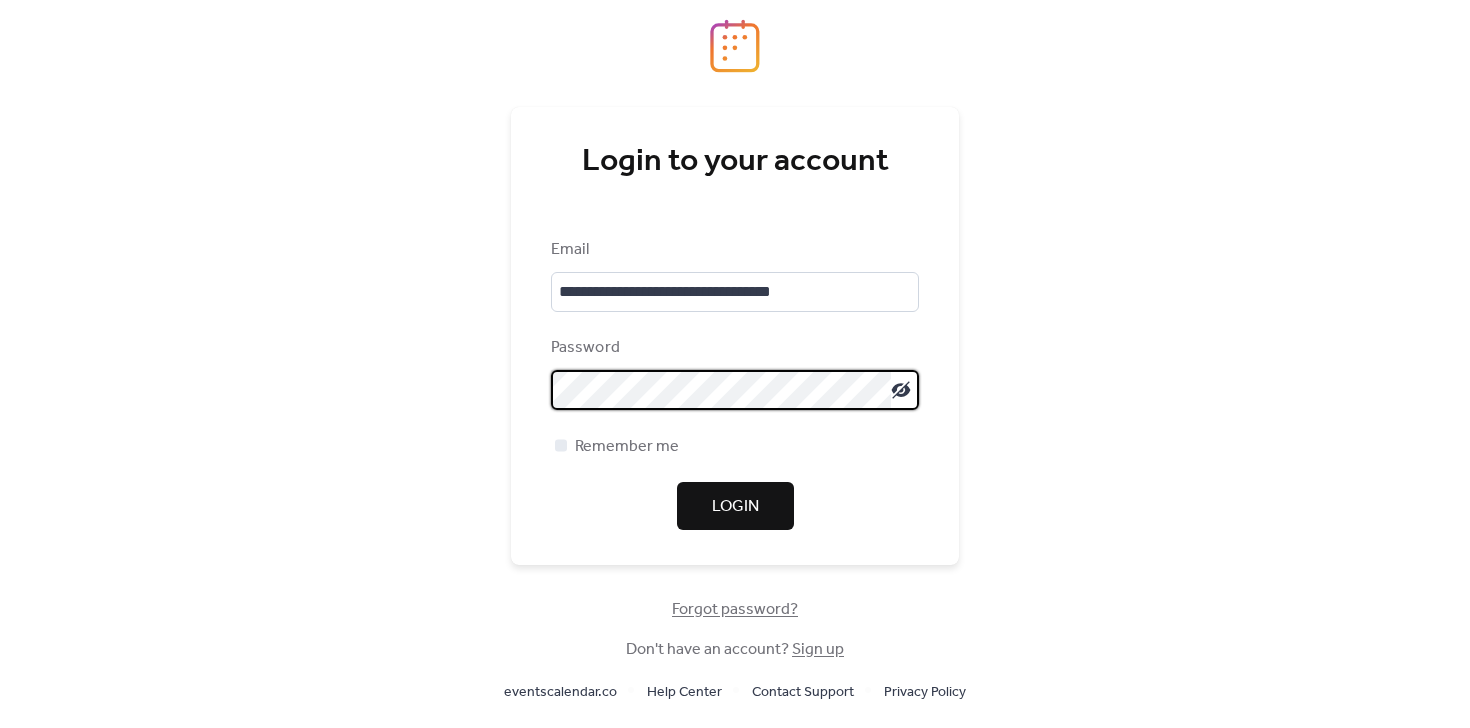 click on "**********" at bounding box center [735, 364] 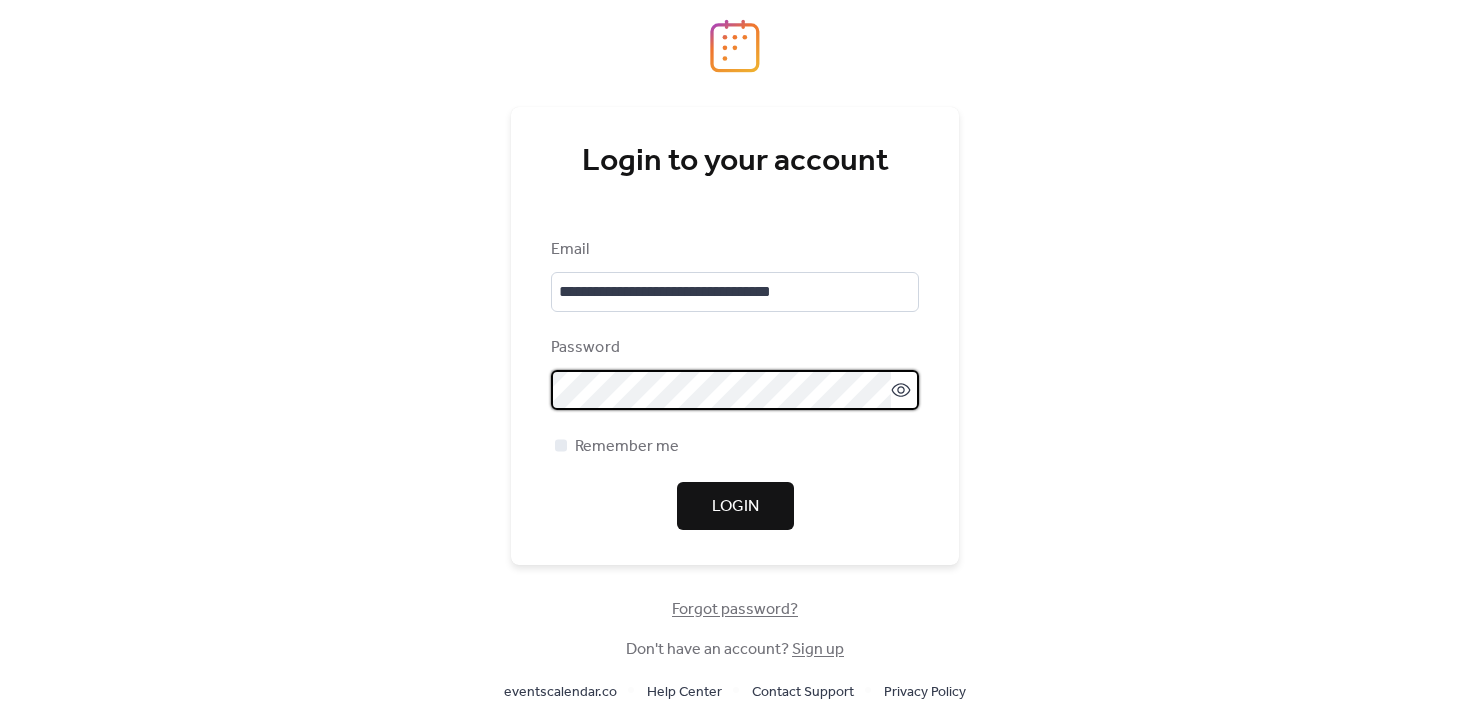 click on "**********" at bounding box center [735, 336] 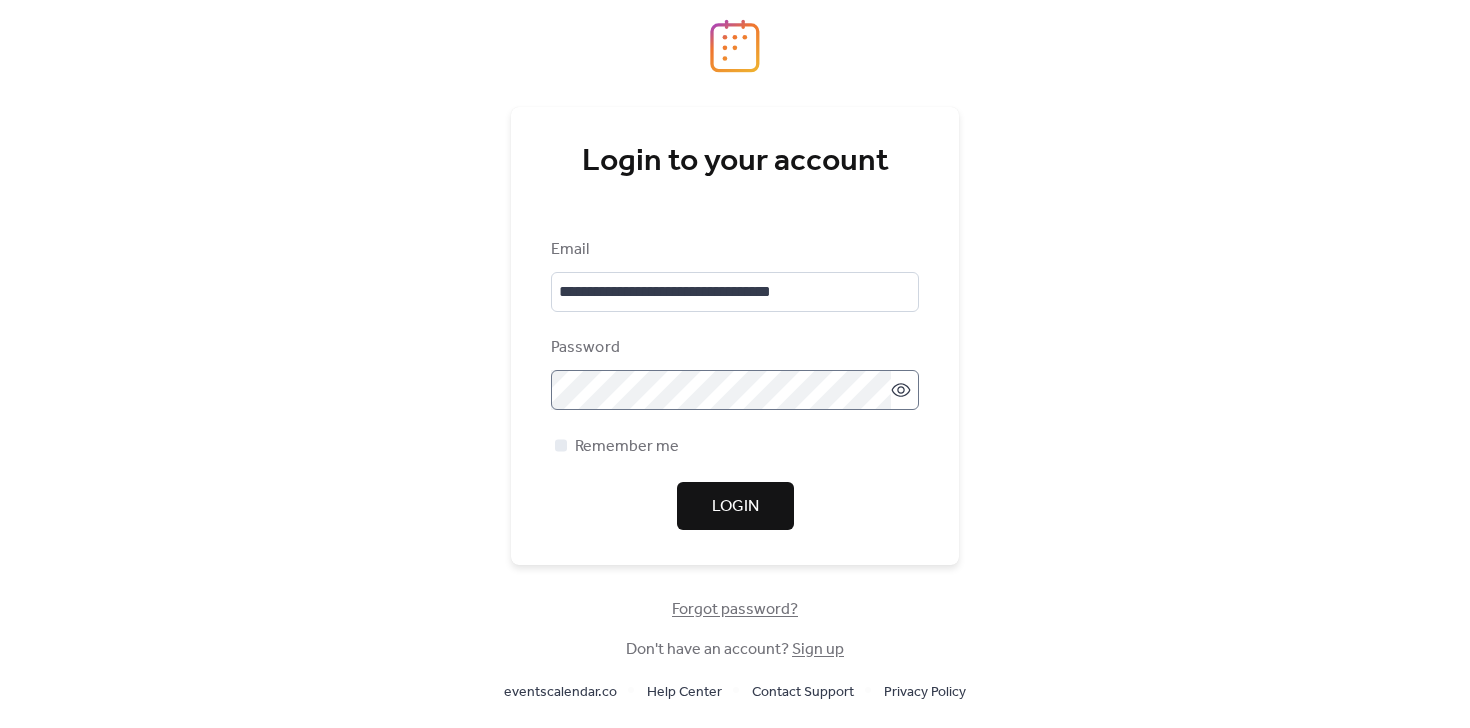 click on "**********" at bounding box center [735, 384] 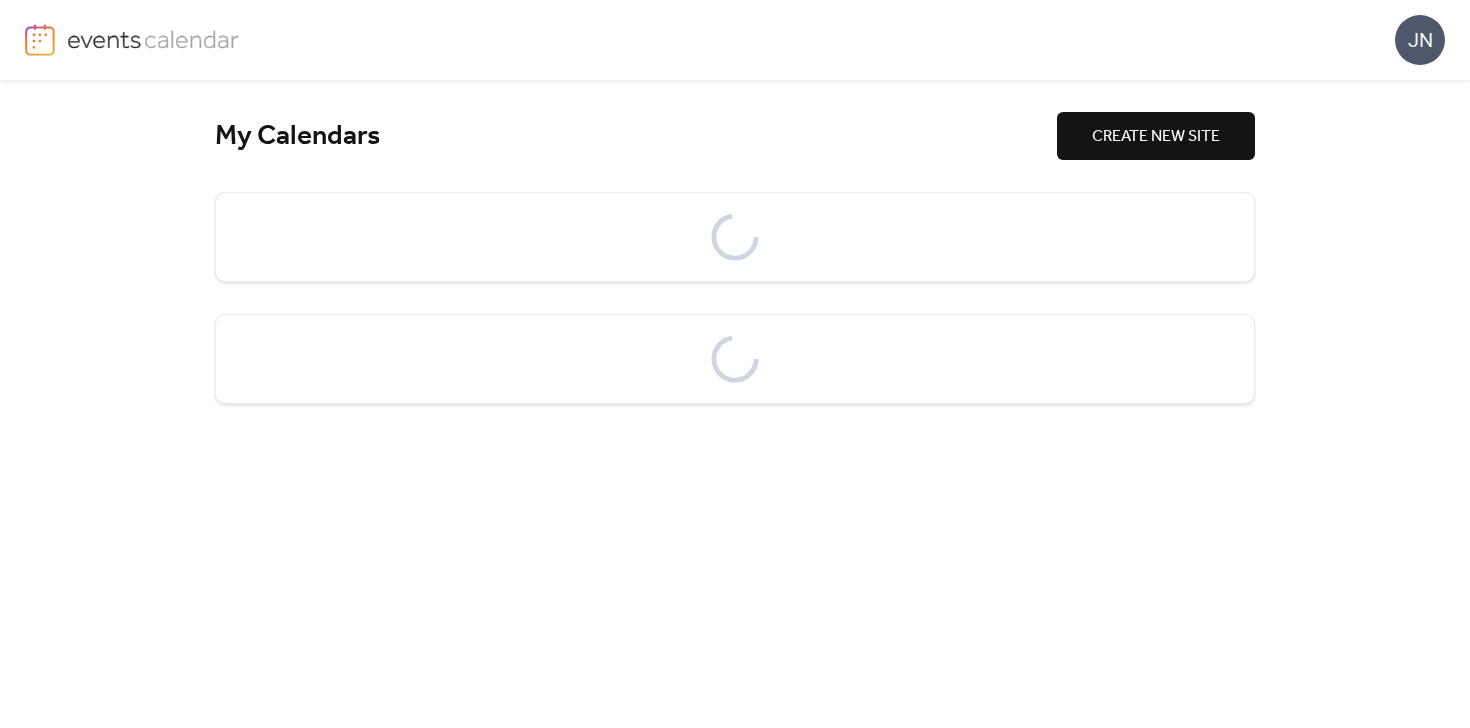 scroll, scrollTop: 0, scrollLeft: 0, axis: both 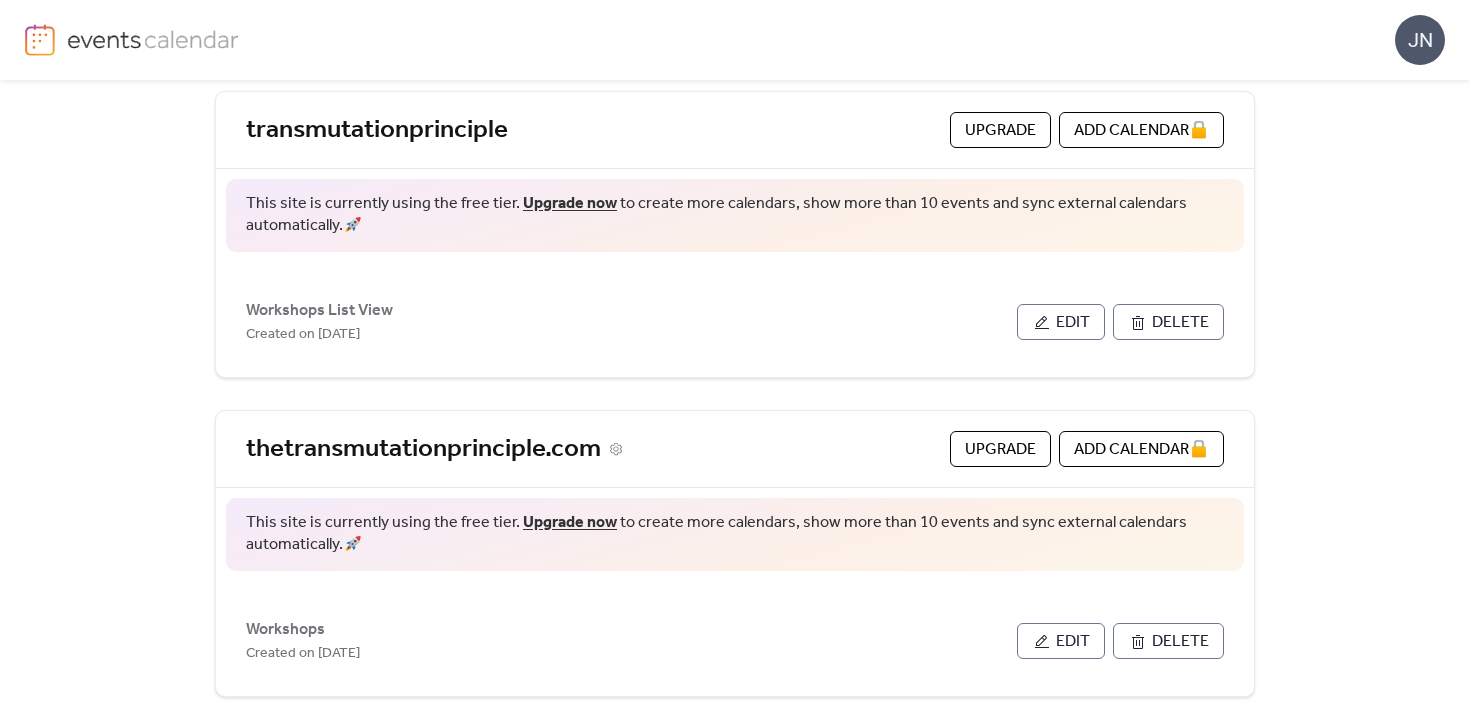 click on "thetransmutationprinciple.com" at bounding box center [594, 449] 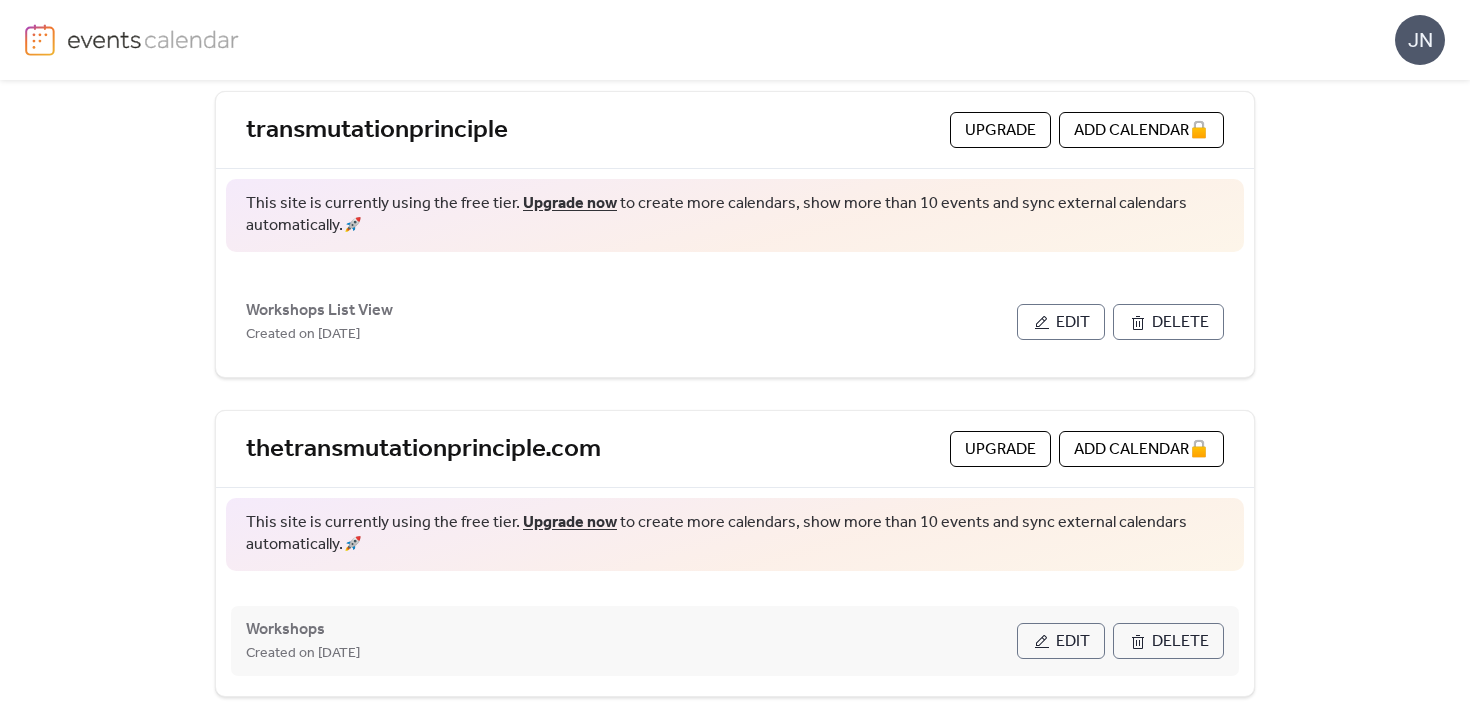 click on "Workshops Created on 13-Jun-2025" at bounding box center (631, 641) 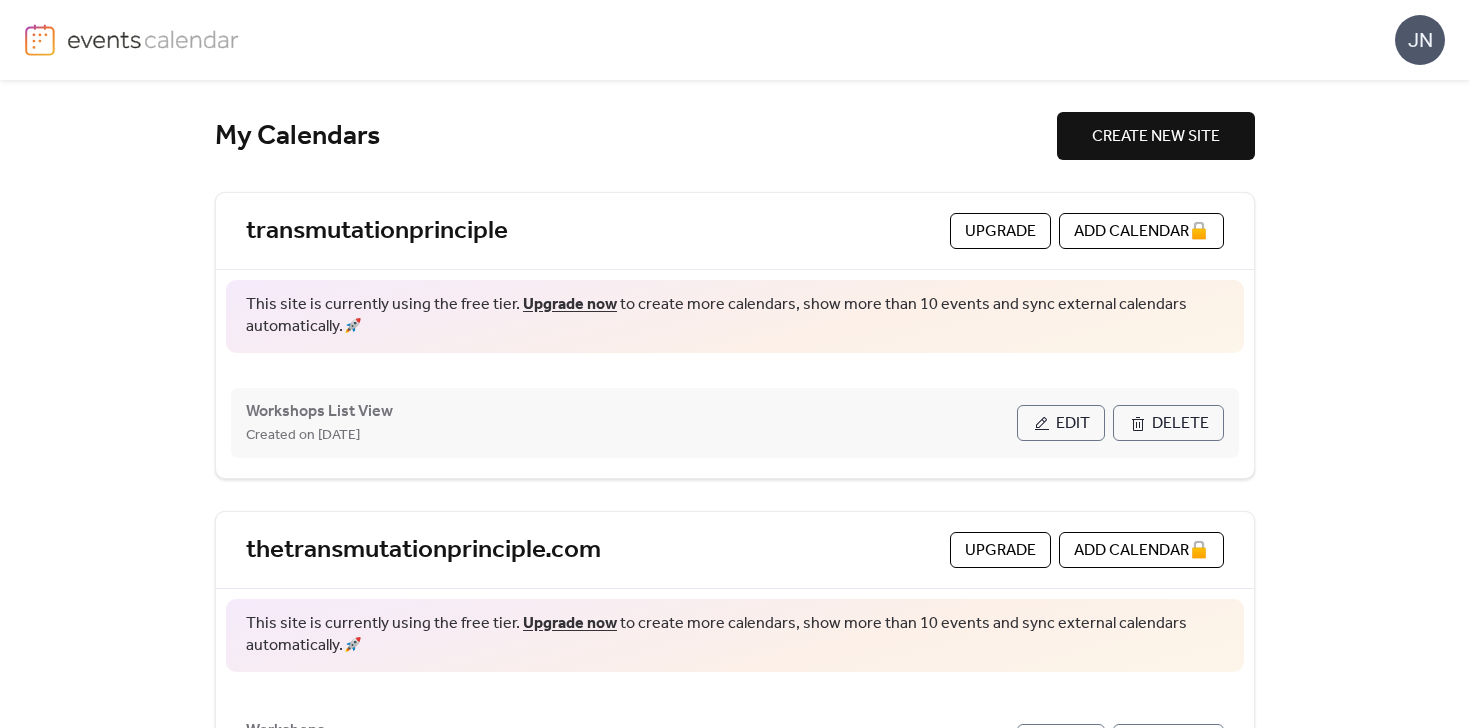click on "Edit" at bounding box center (1061, 423) 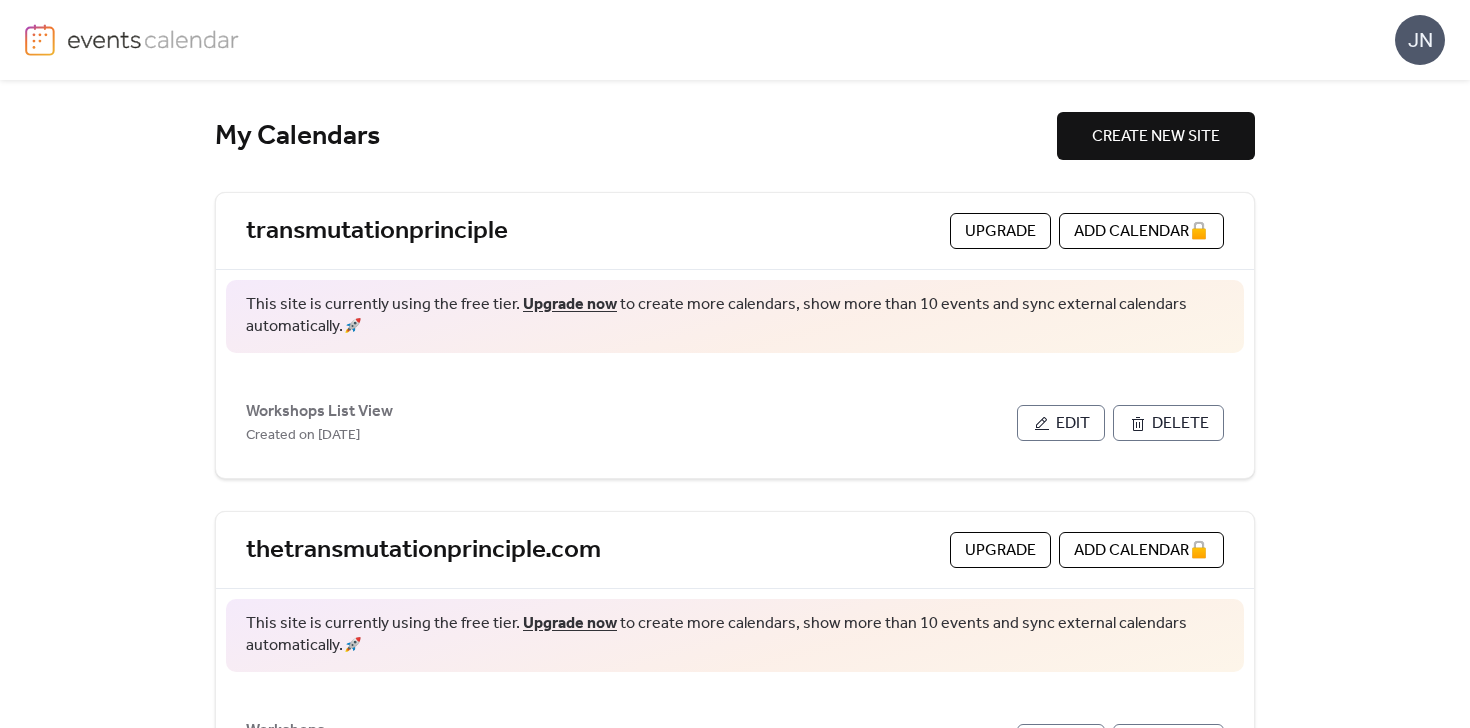 scroll, scrollTop: 101, scrollLeft: 0, axis: vertical 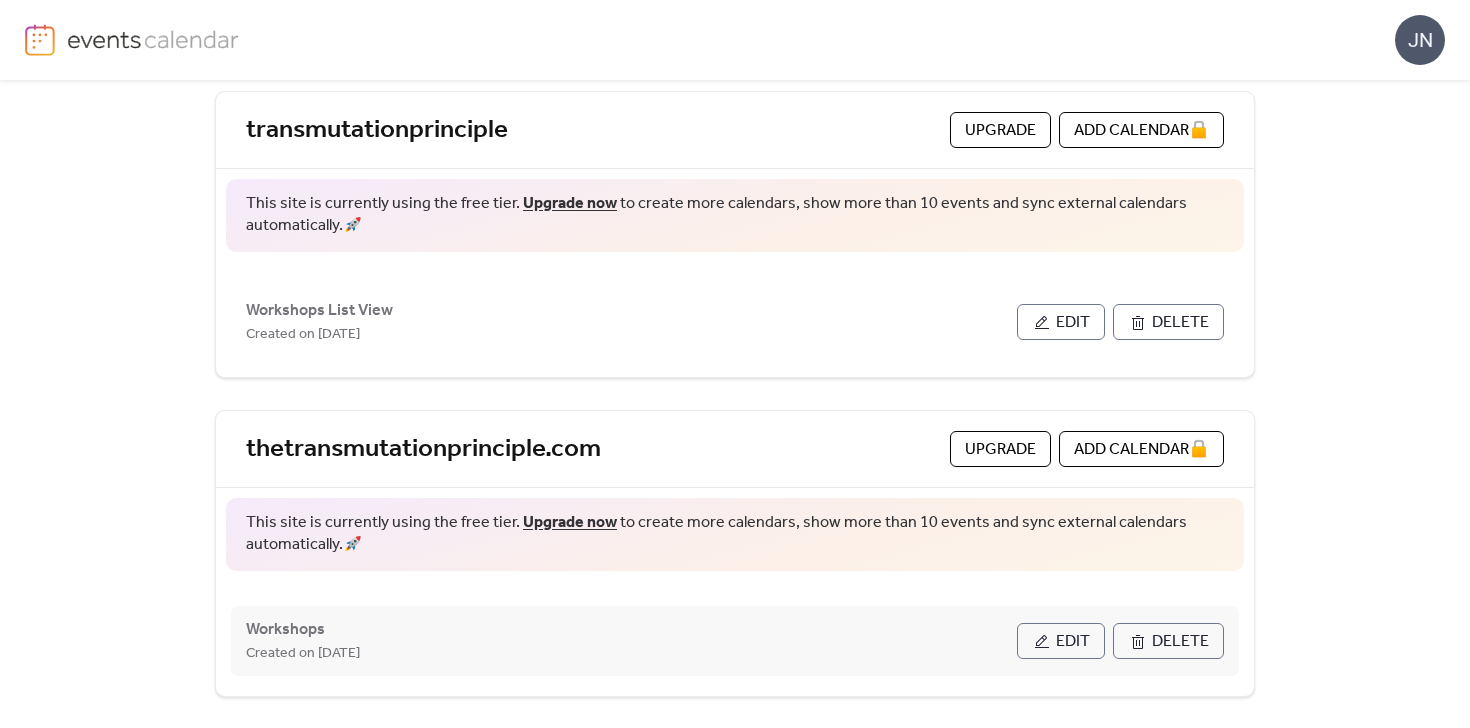 click on "Delete" at bounding box center [1180, 642] 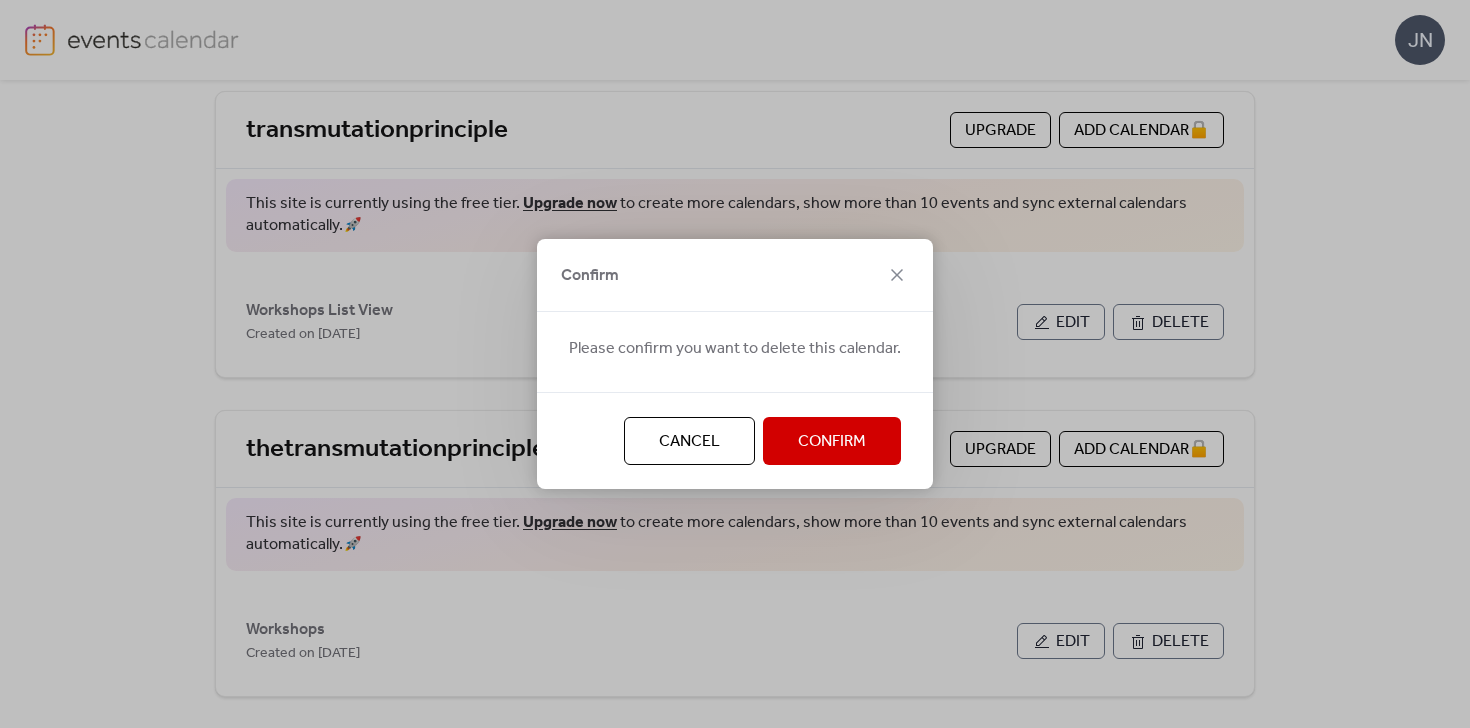 click on "Confirm" at bounding box center (832, 441) 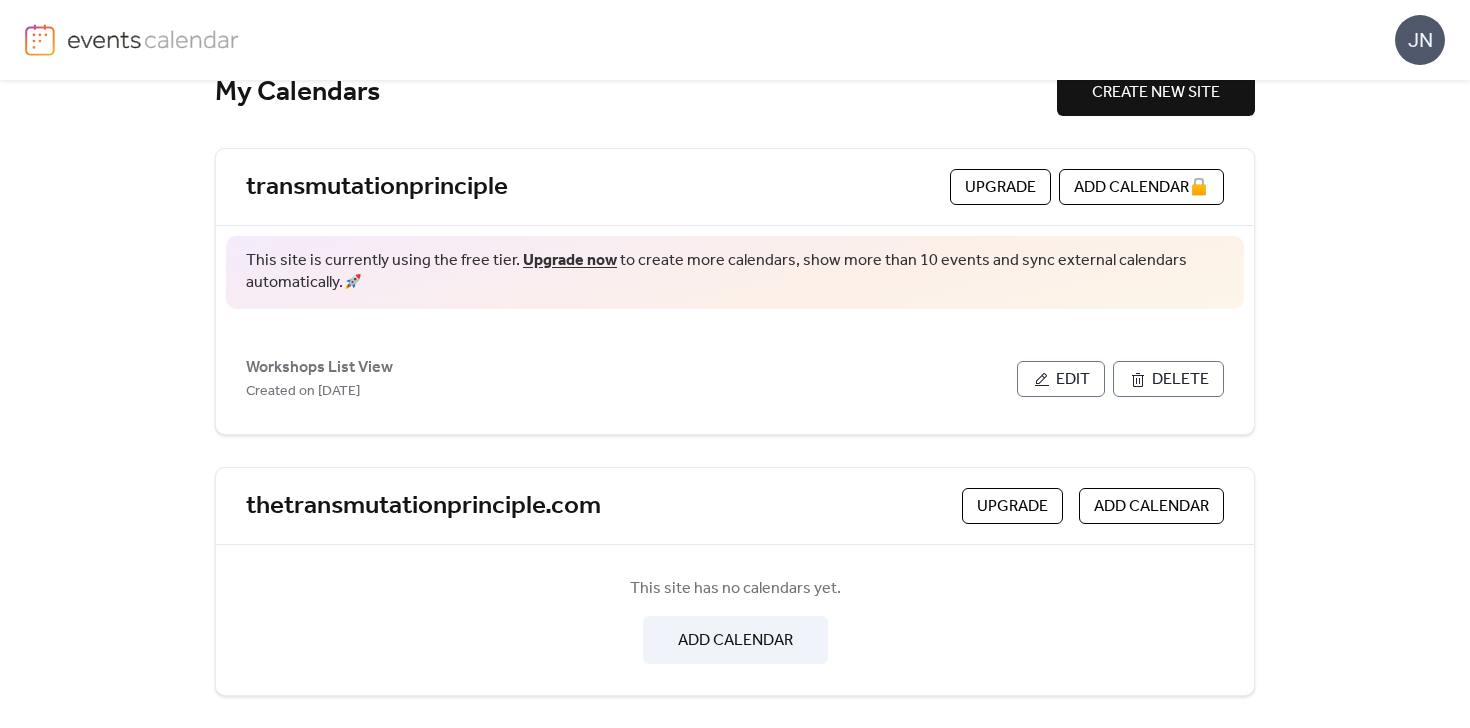 scroll, scrollTop: 0, scrollLeft: 0, axis: both 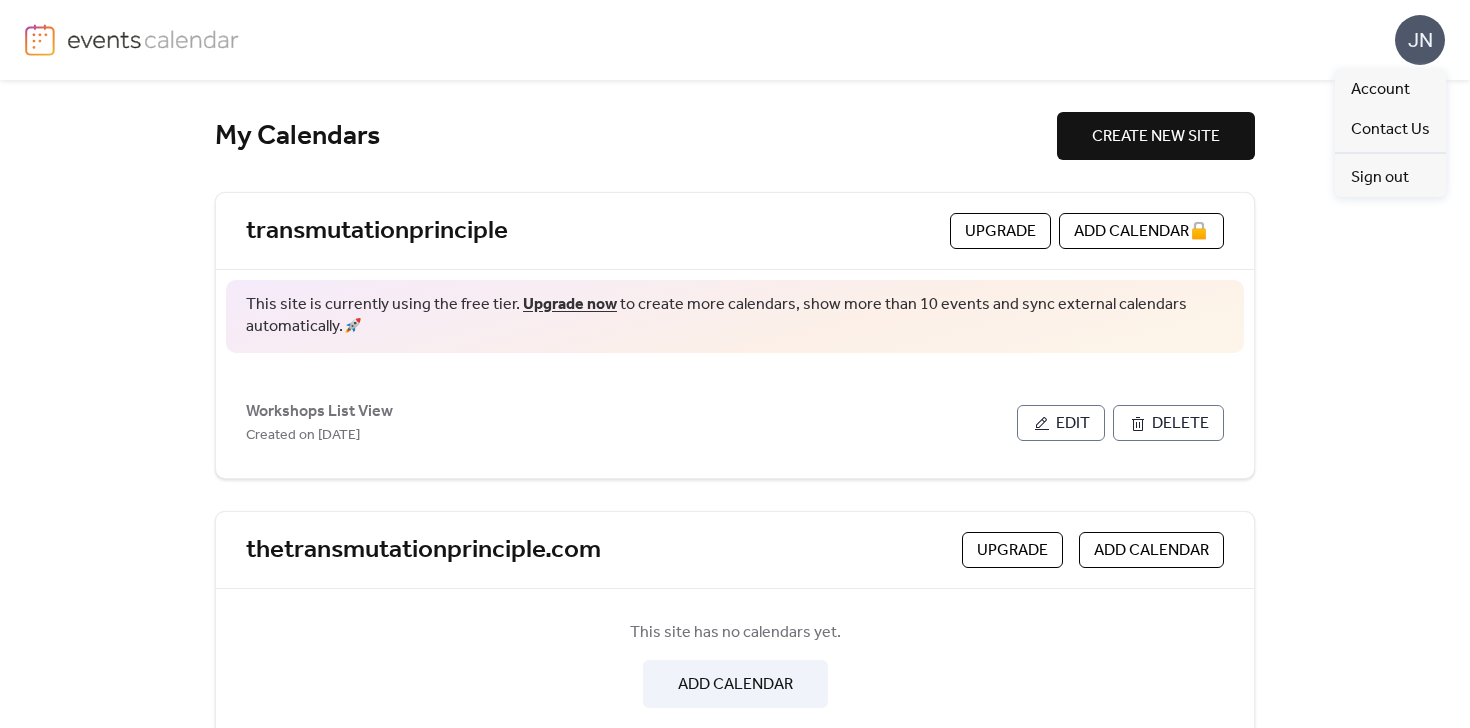 click on "JN" at bounding box center [1420, 40] 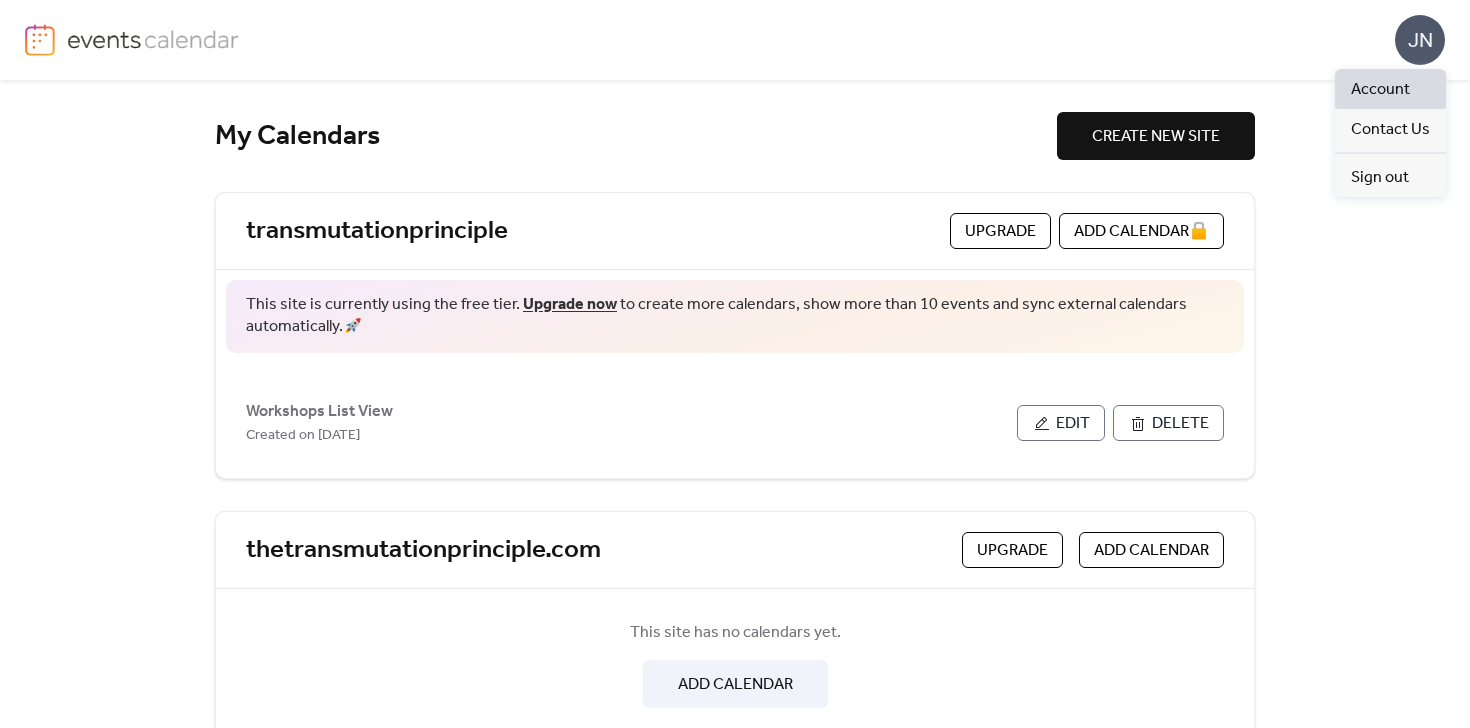 click on "Account" at bounding box center [1380, 90] 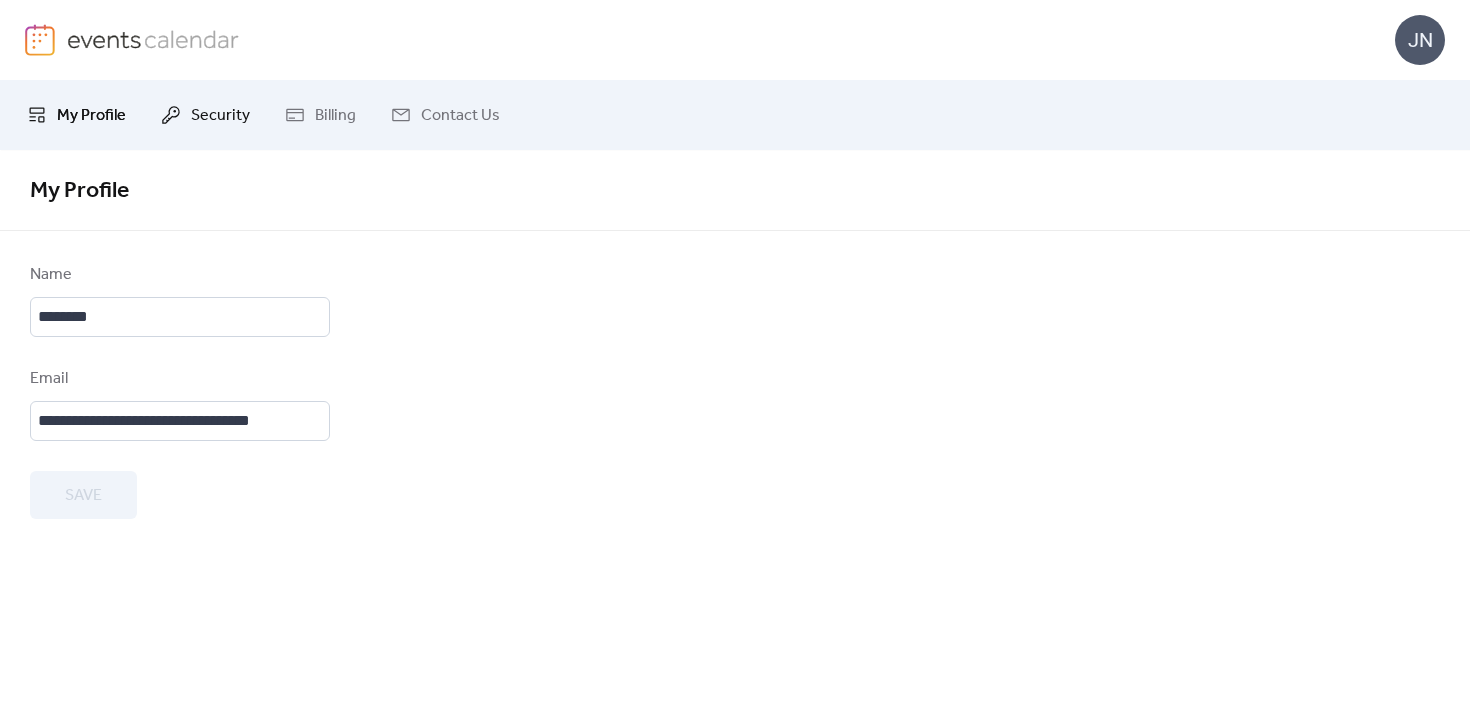 click 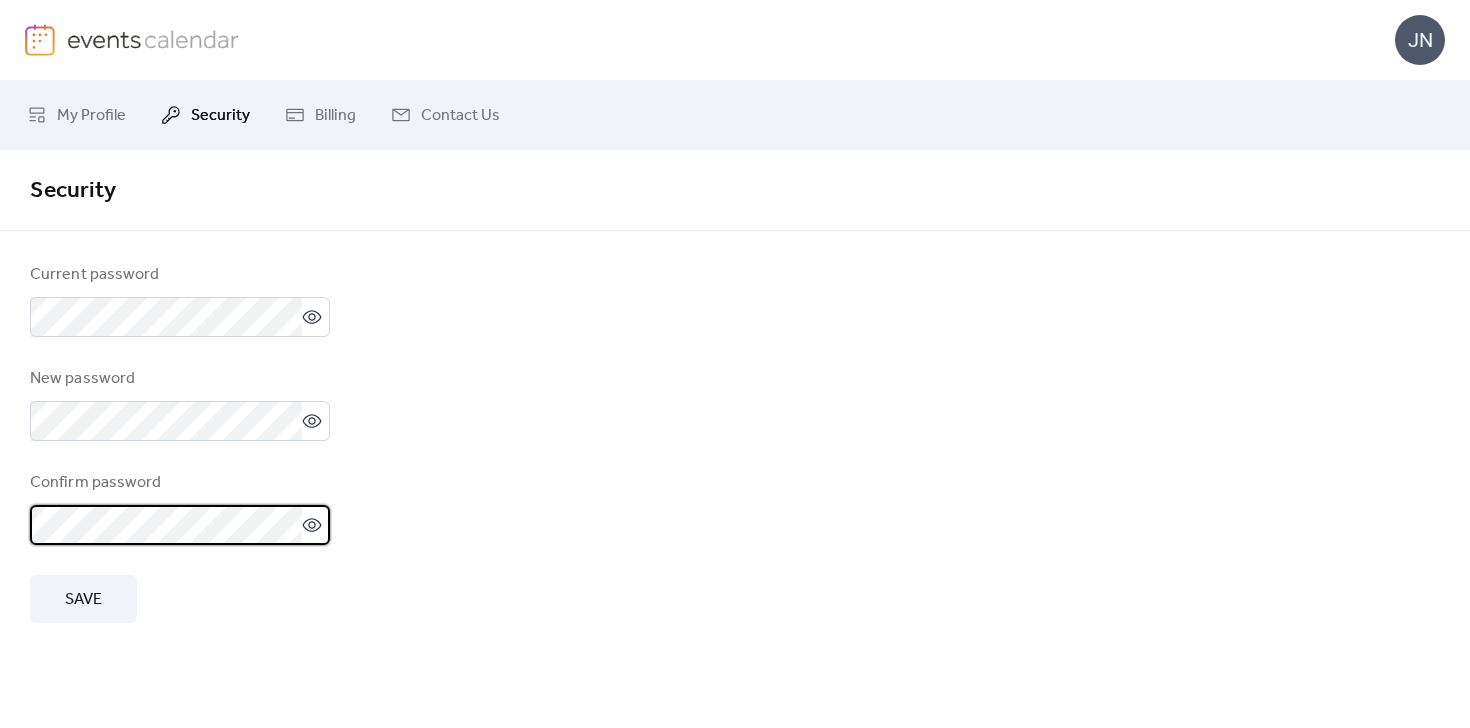 click on "Save" at bounding box center (83, 599) 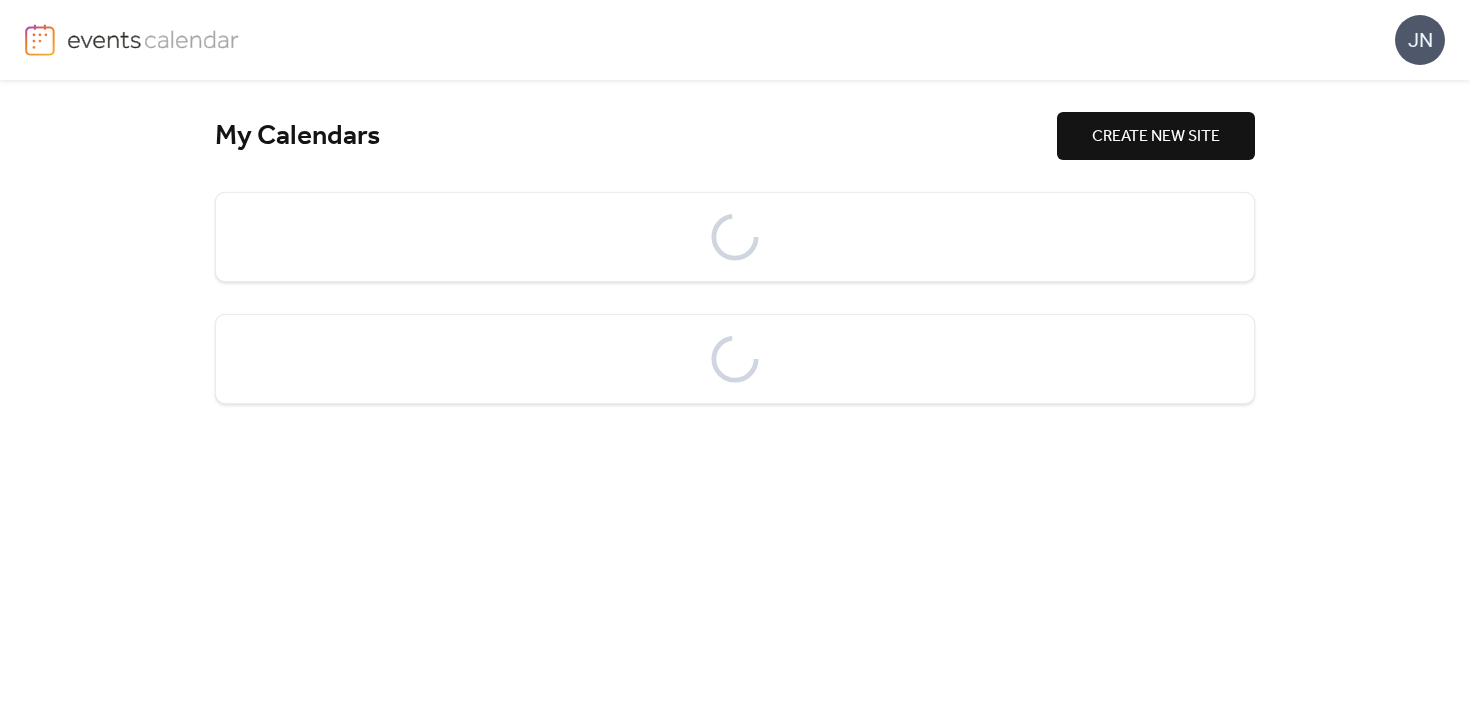 scroll, scrollTop: 0, scrollLeft: 0, axis: both 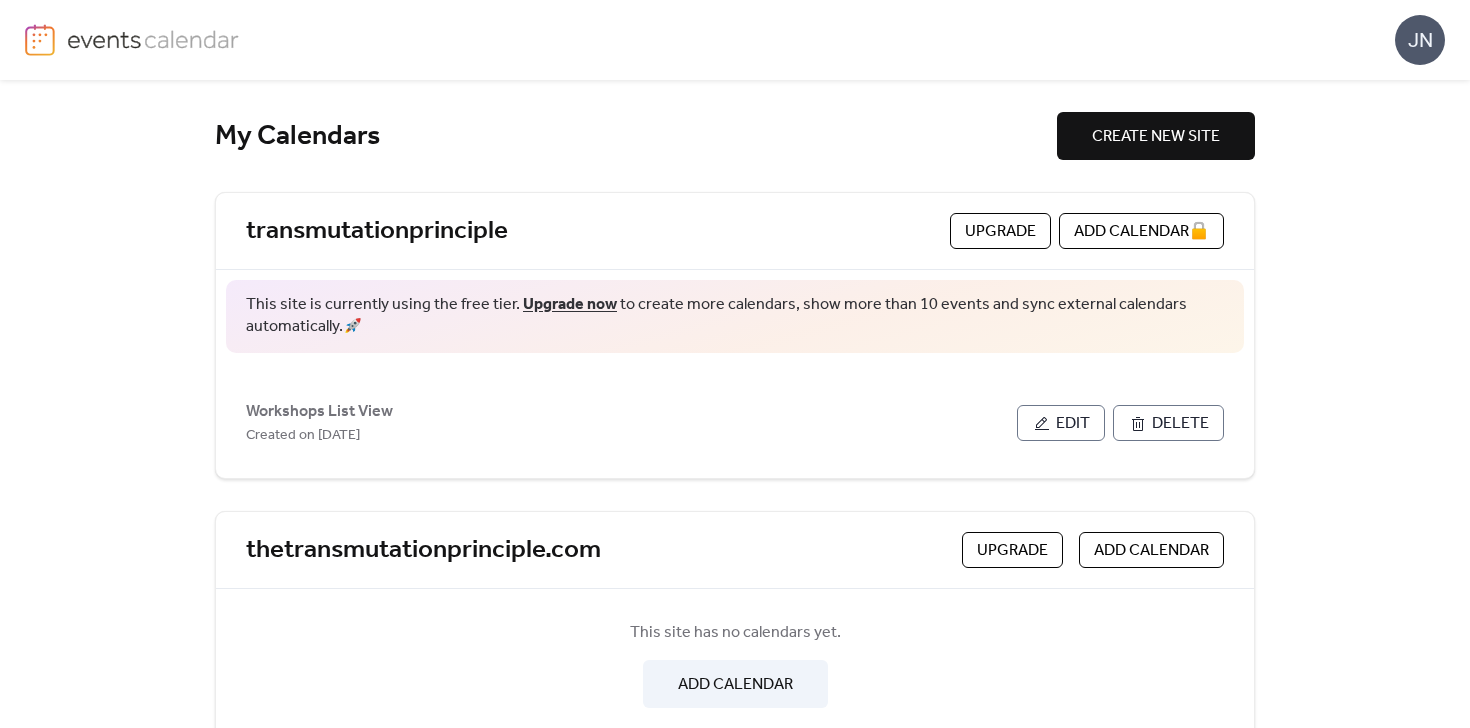 click on "JN" at bounding box center (1420, 40) 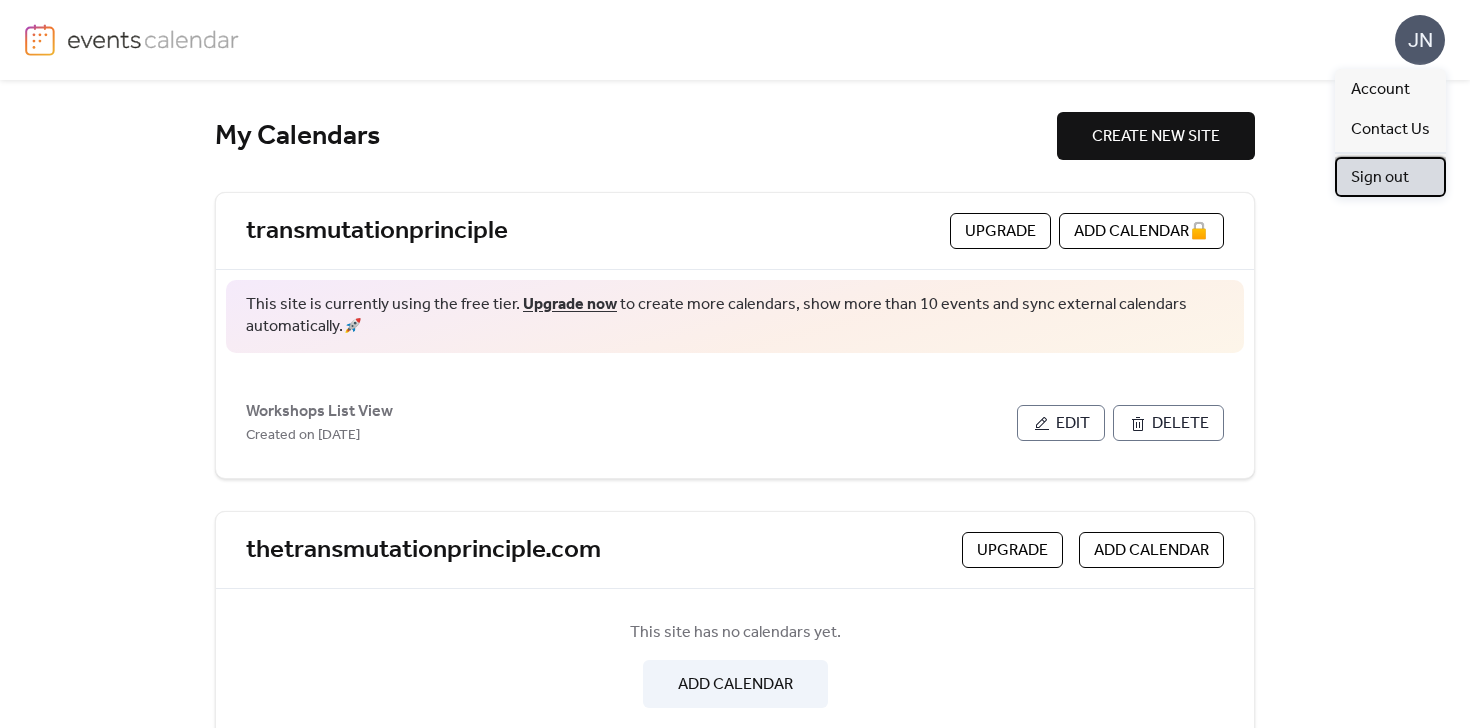 click on "Sign out" at bounding box center (1380, 178) 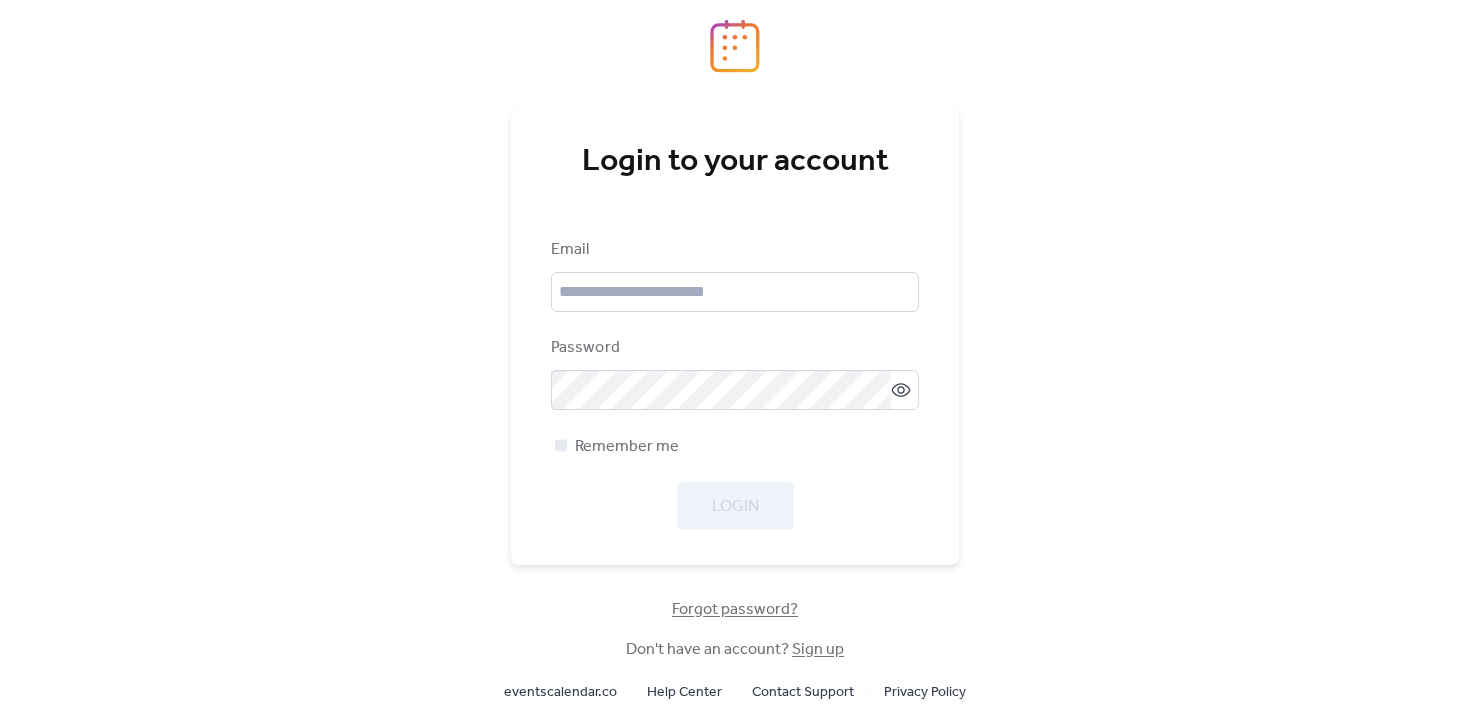 scroll, scrollTop: 0, scrollLeft: 0, axis: both 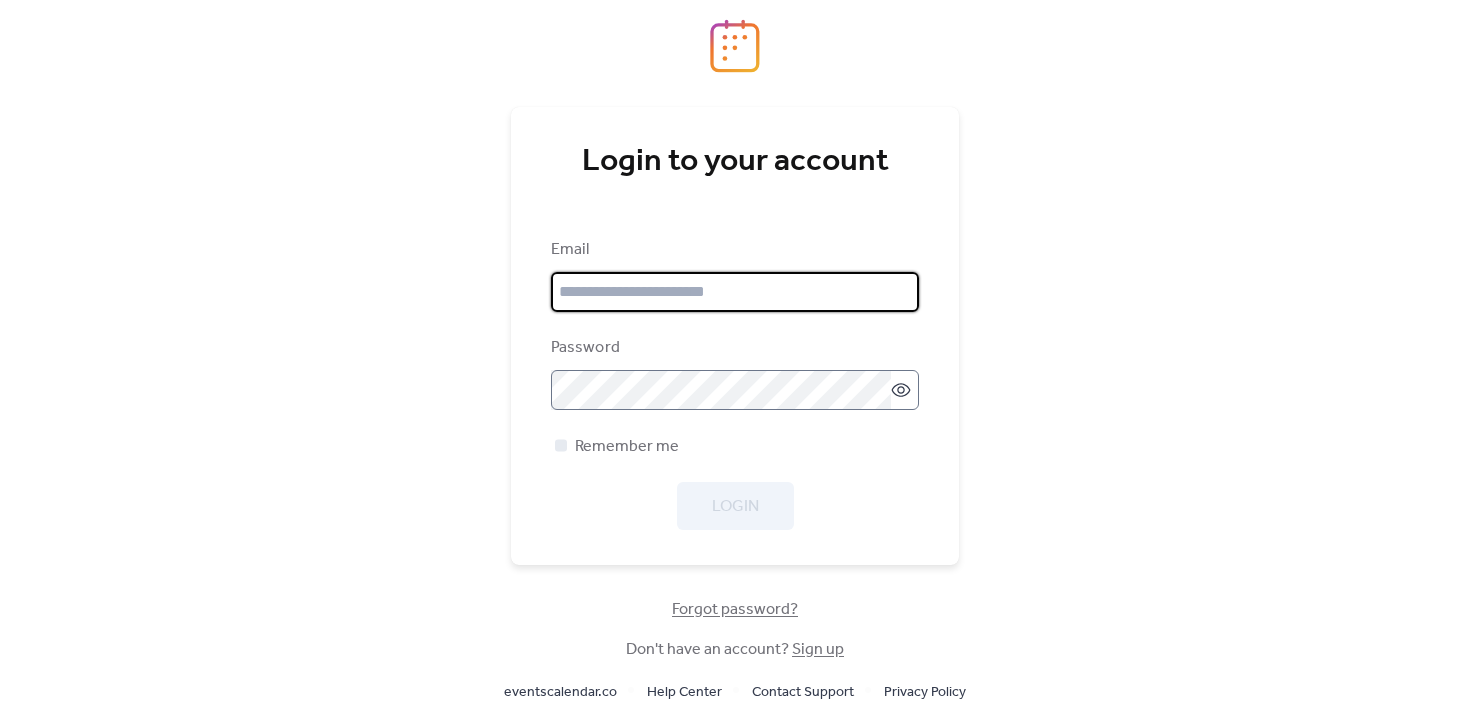 type on "**********" 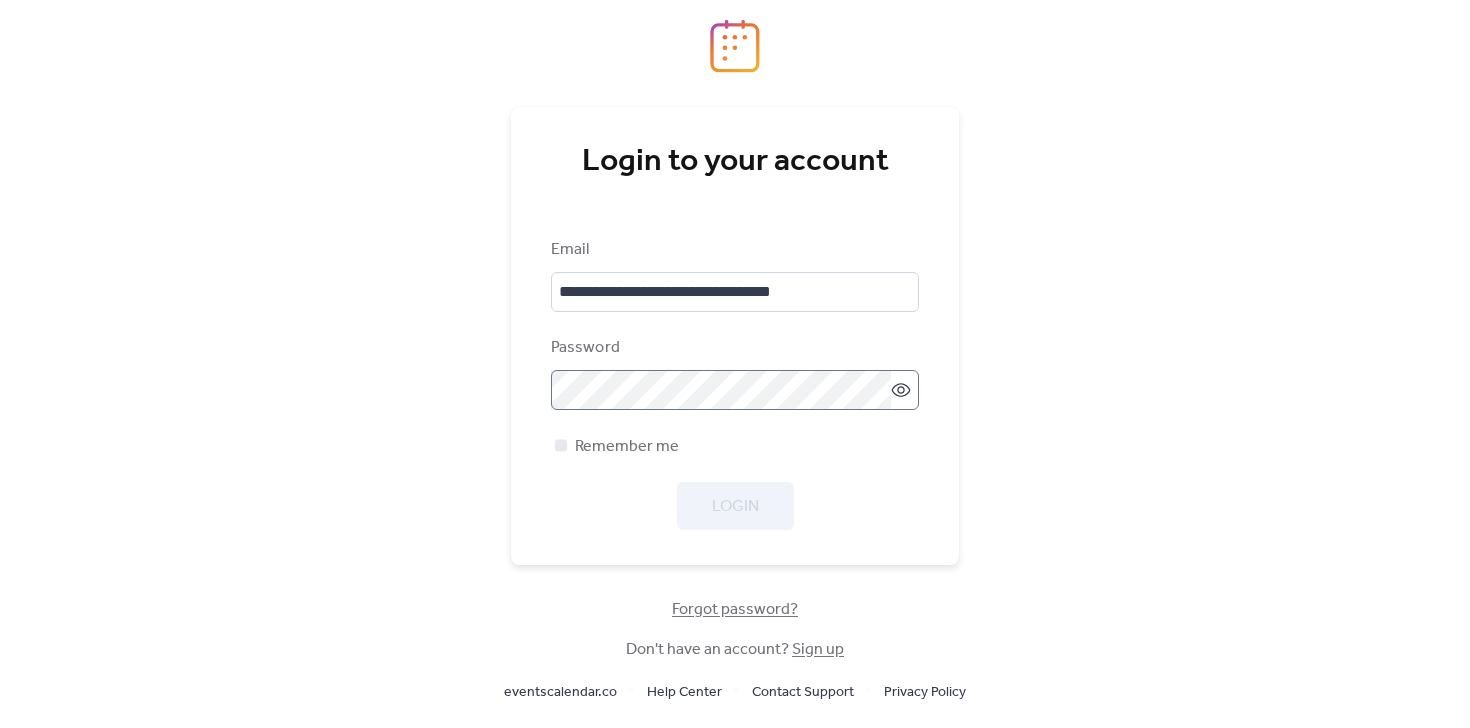 click 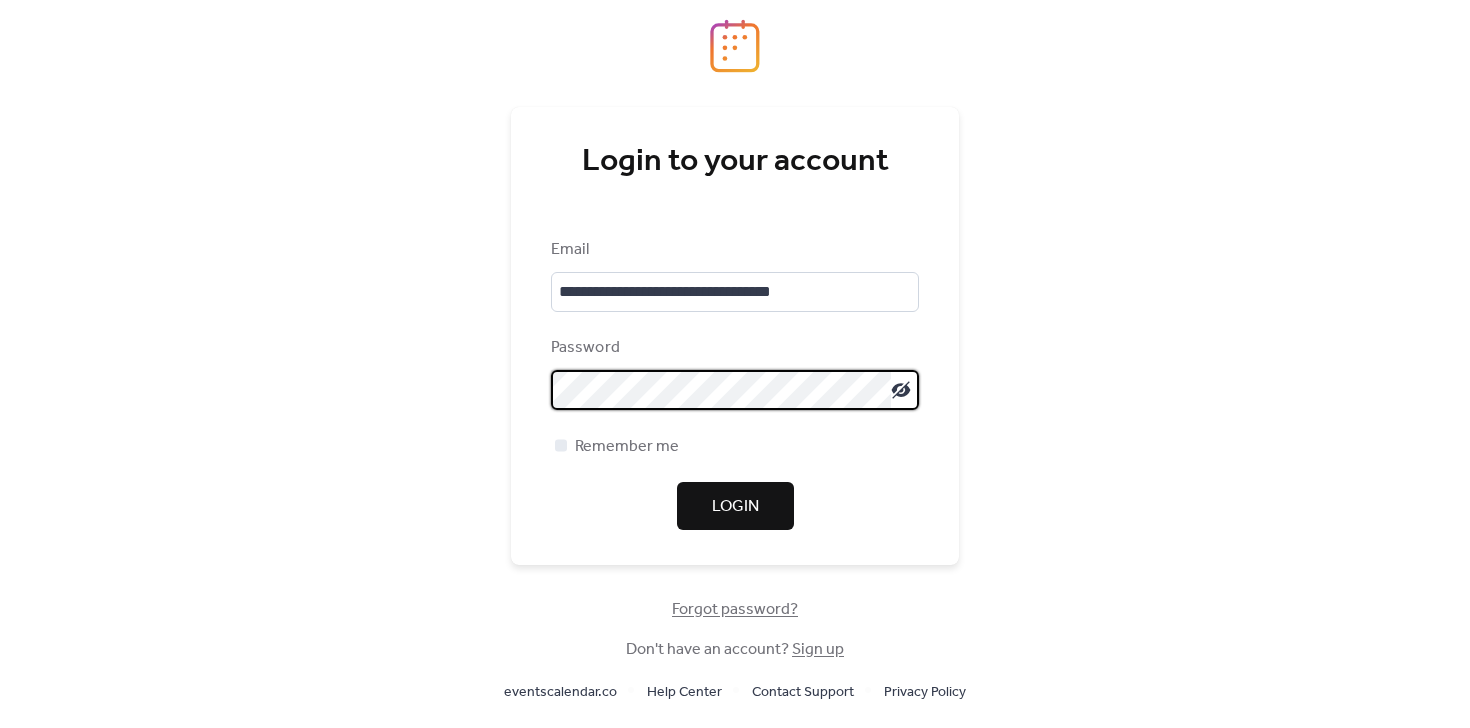 click 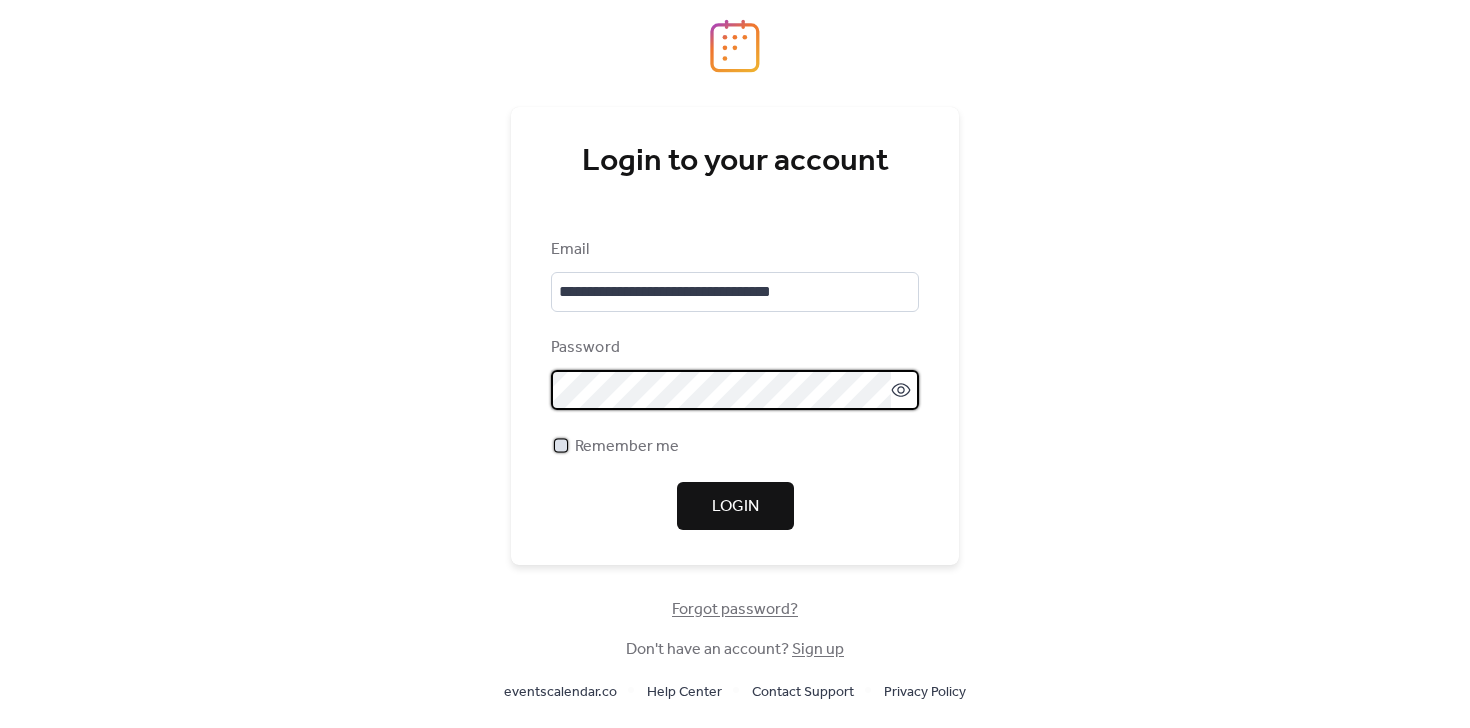 click at bounding box center [561, 445] 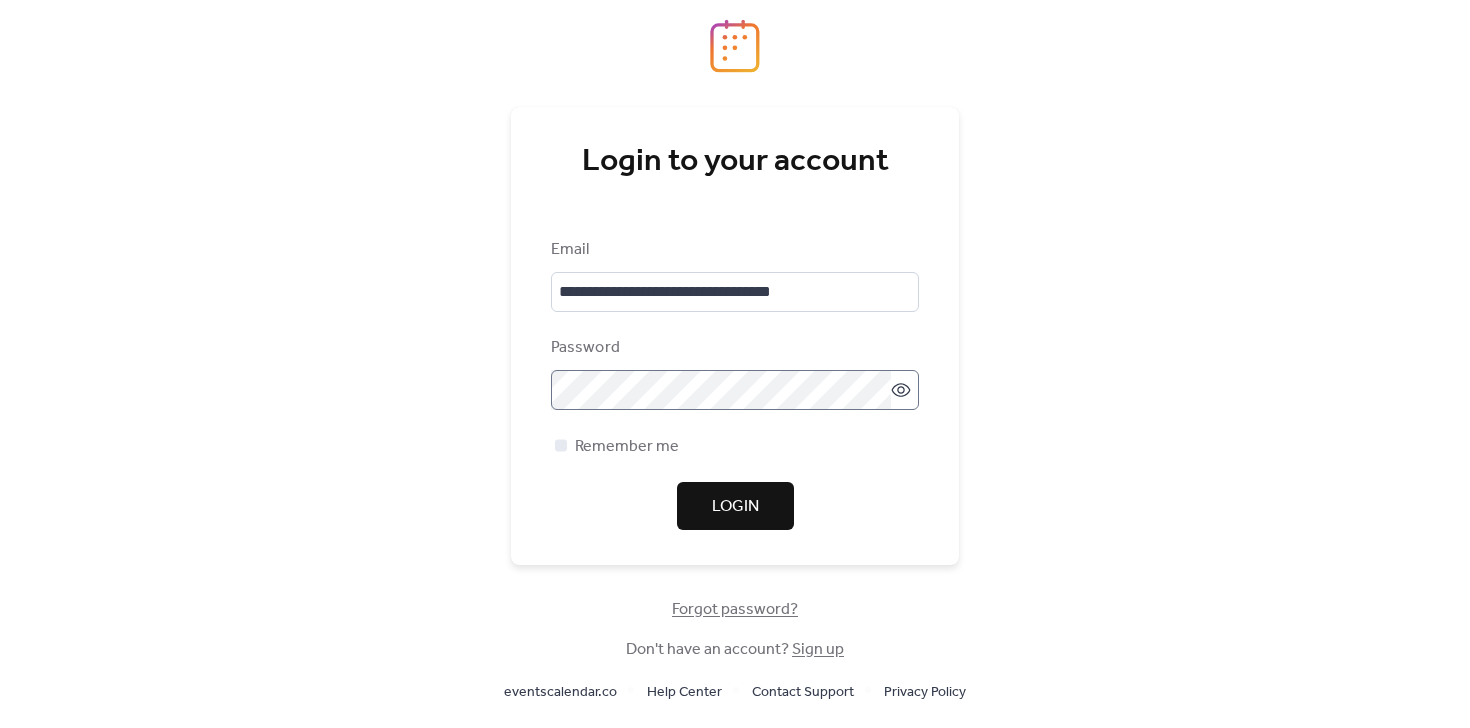 click on "Login" at bounding box center (735, 507) 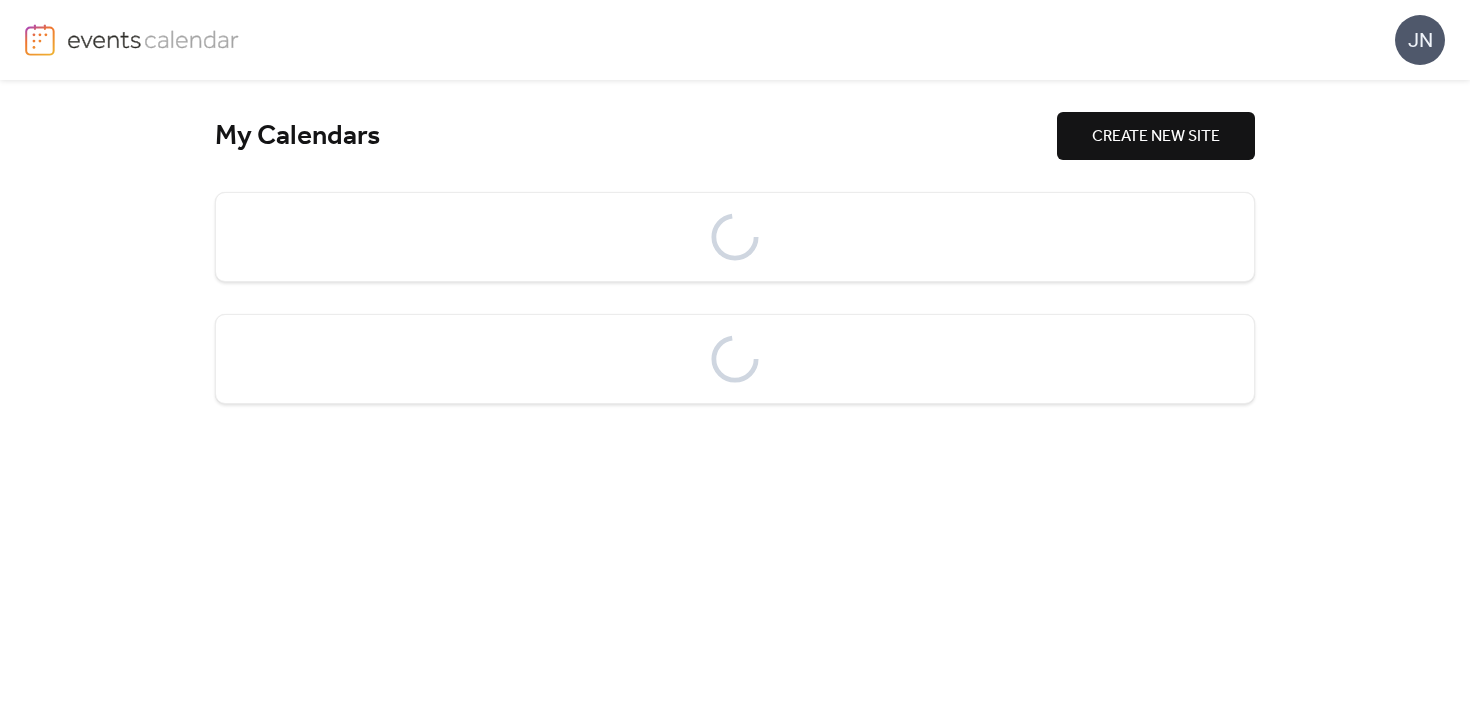 scroll, scrollTop: 0, scrollLeft: 0, axis: both 